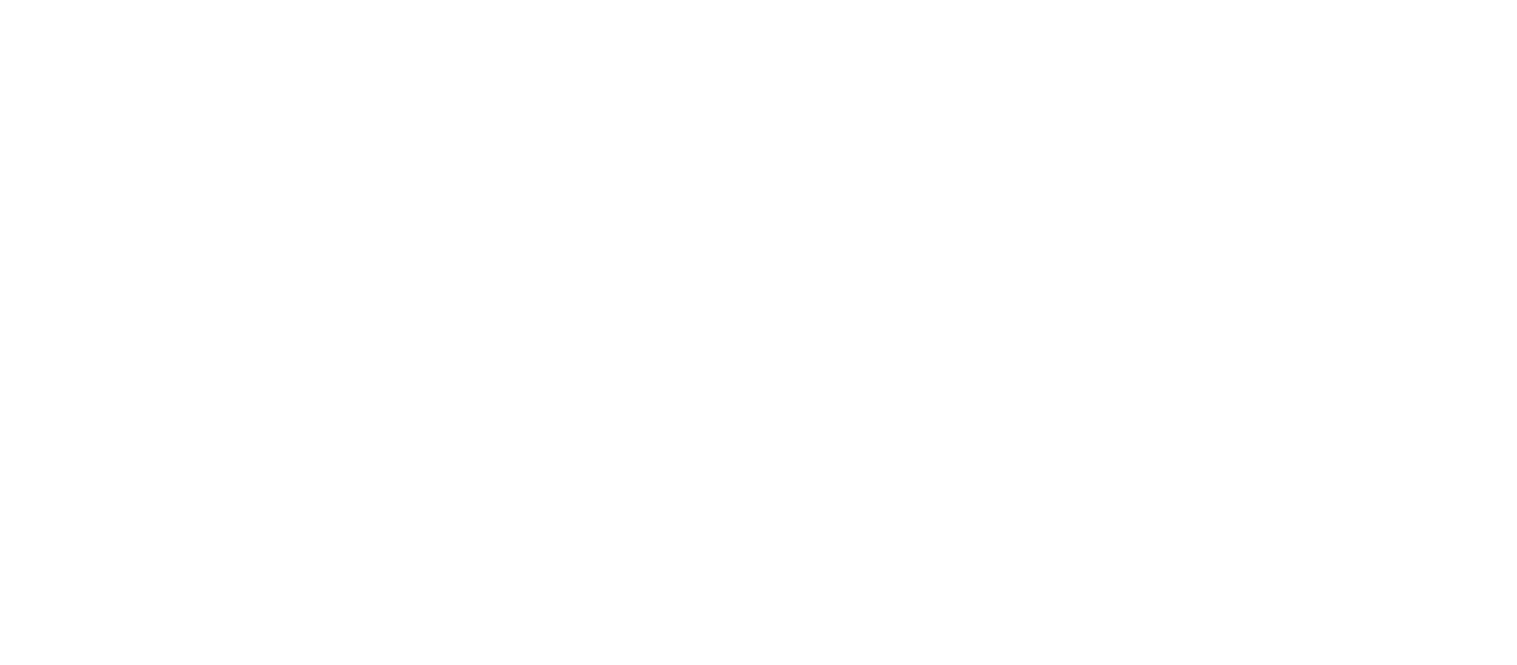 scroll, scrollTop: 0, scrollLeft: 0, axis: both 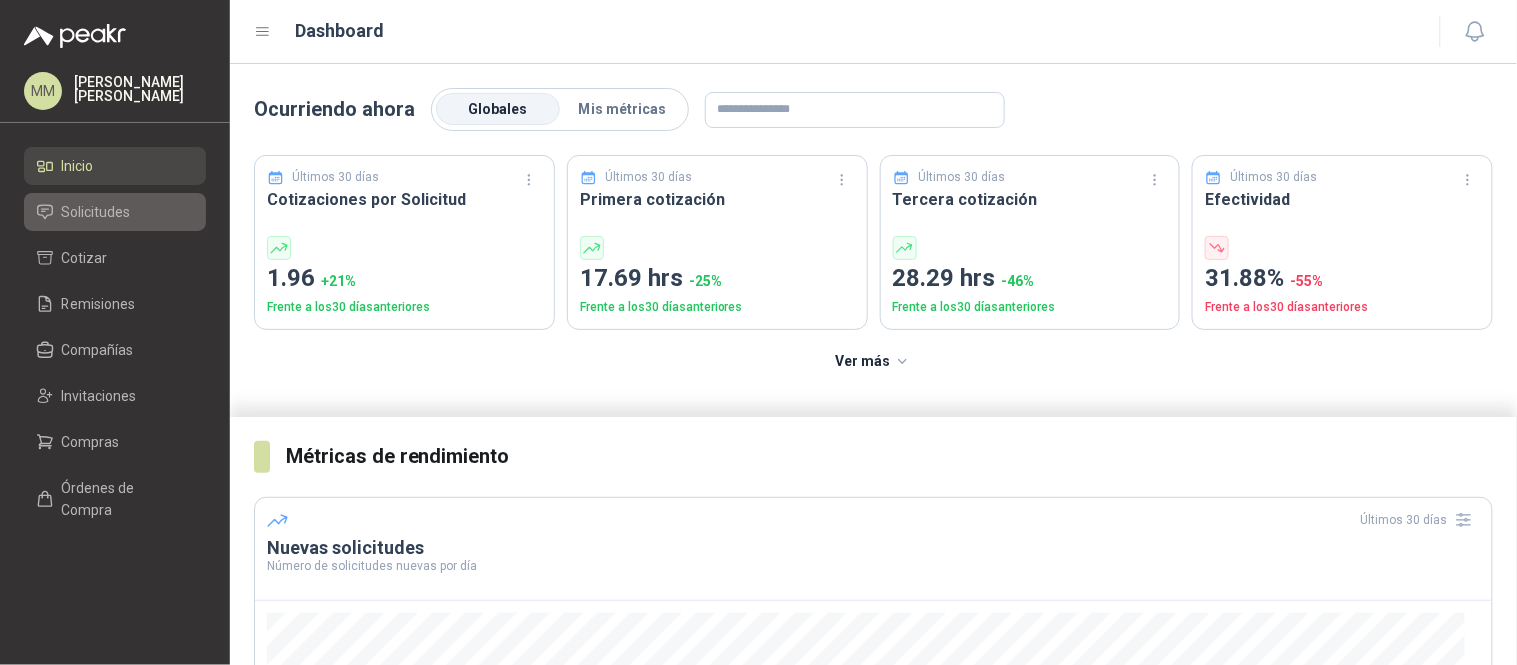click on "Solicitudes" at bounding box center (96, 212) 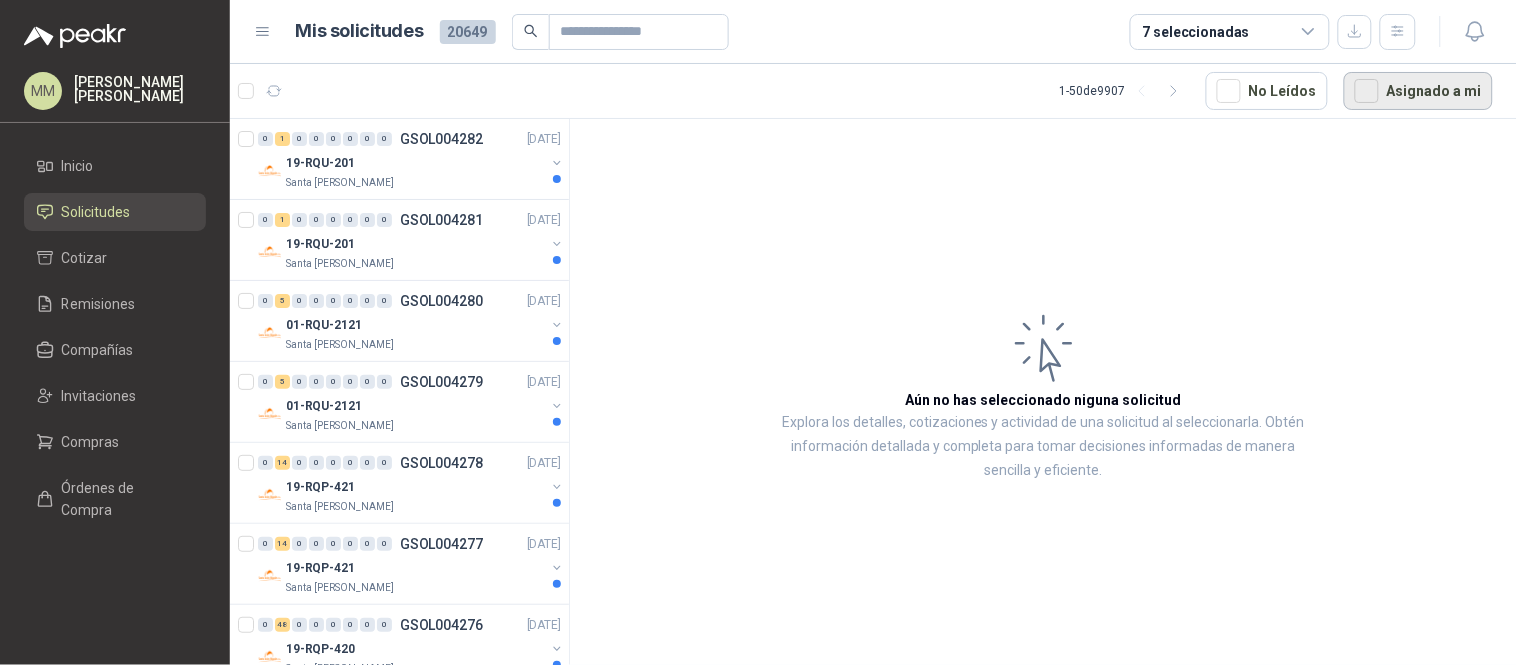 click on "Asignado a mi" at bounding box center [1418, 91] 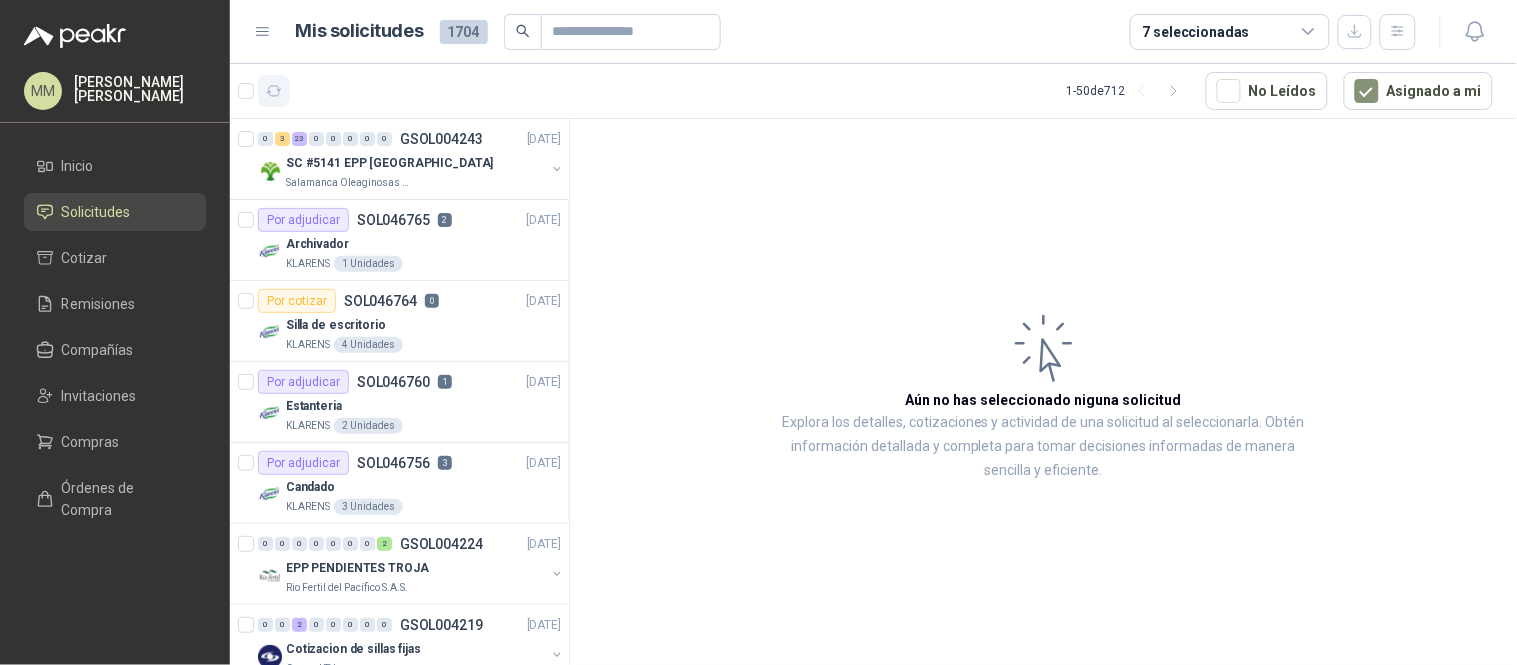 click 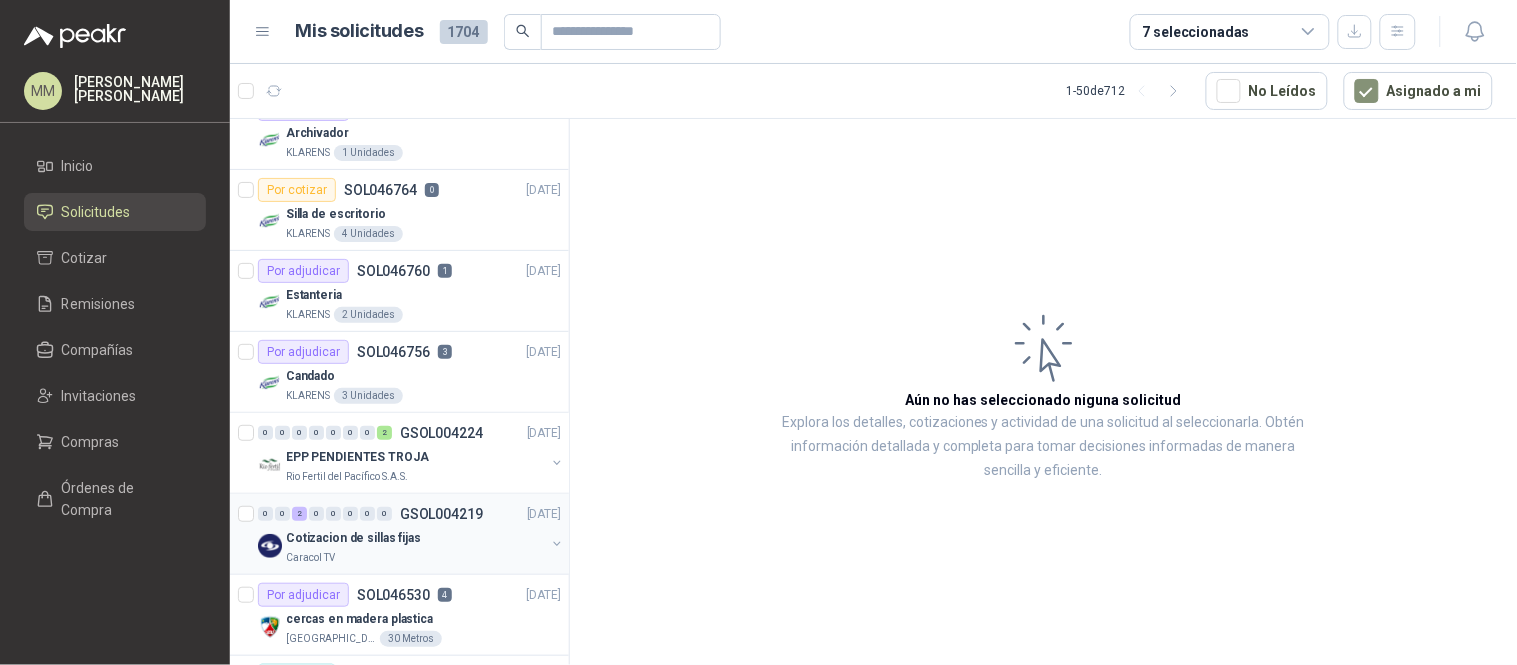 scroll, scrollTop: 0, scrollLeft: 0, axis: both 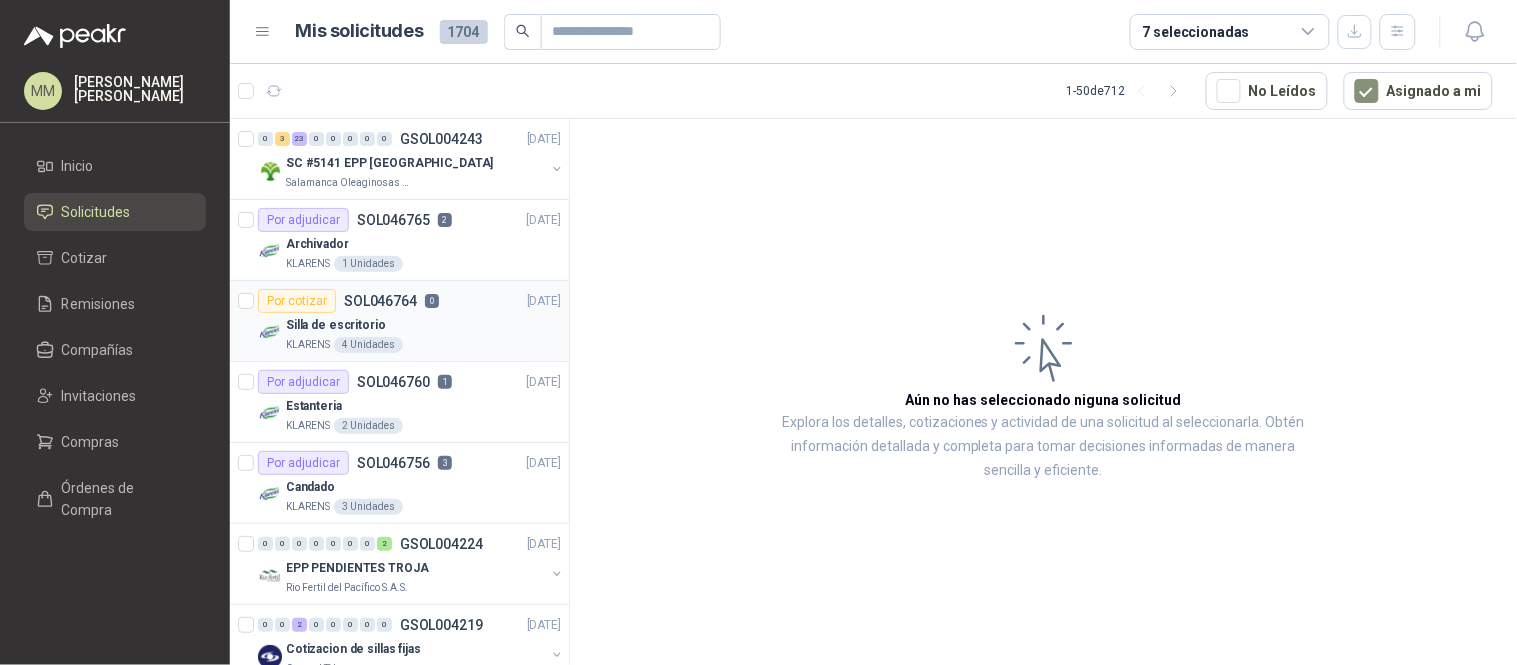 click on "Silla de escritorio" at bounding box center [423, 325] 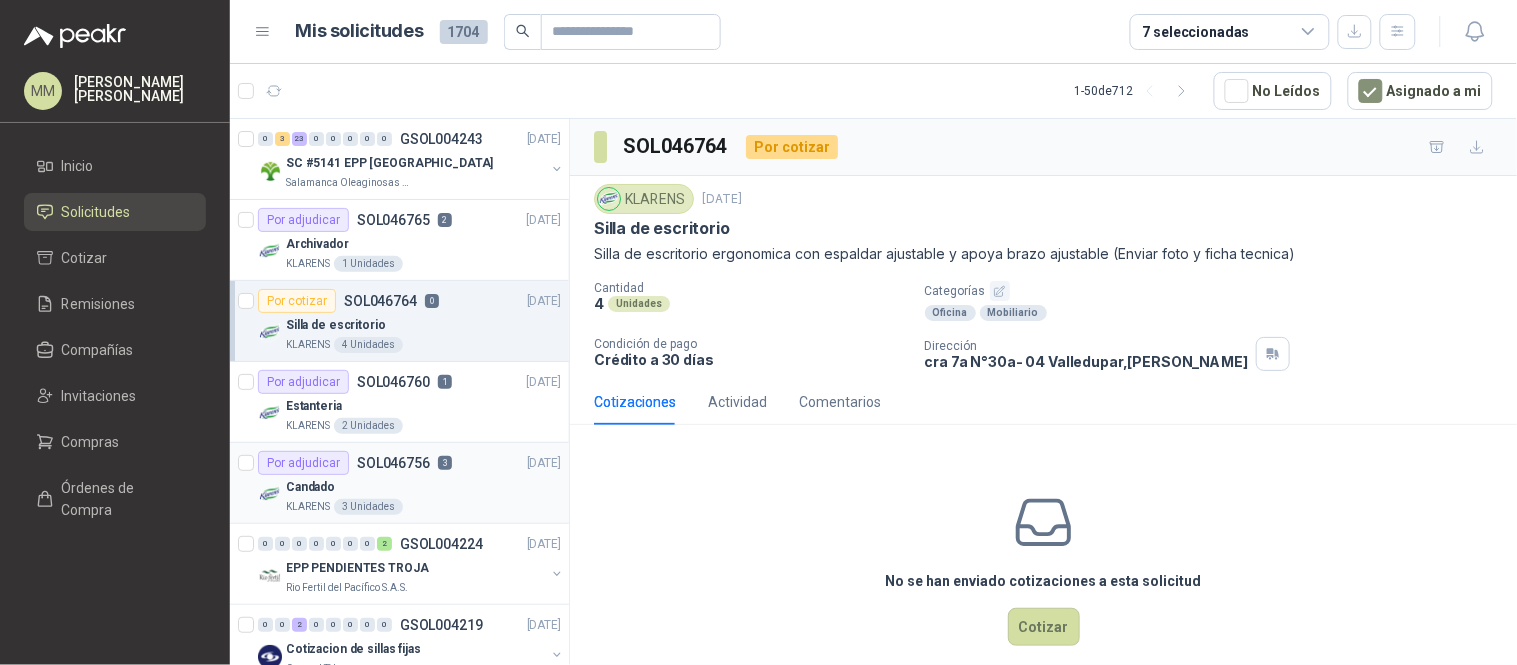 click on "Candado" at bounding box center (423, 487) 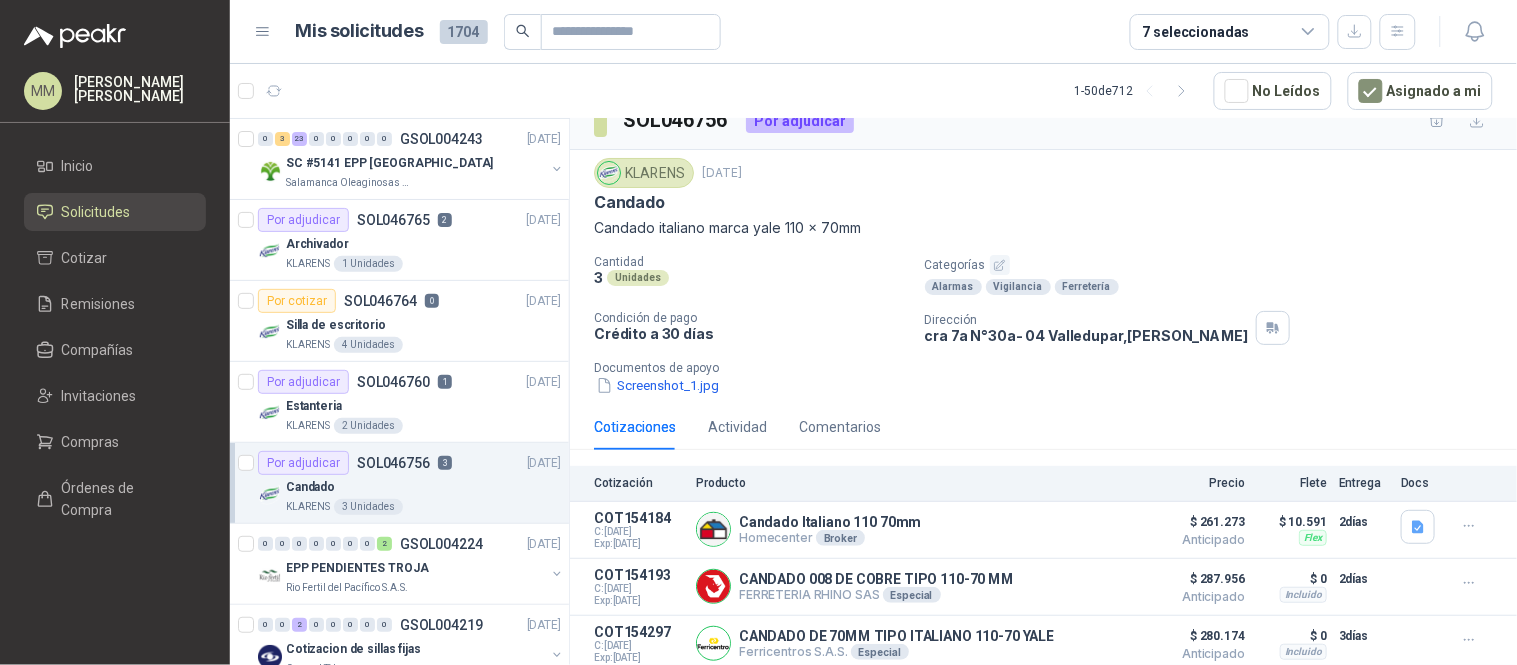scroll, scrollTop: 68, scrollLeft: 0, axis: vertical 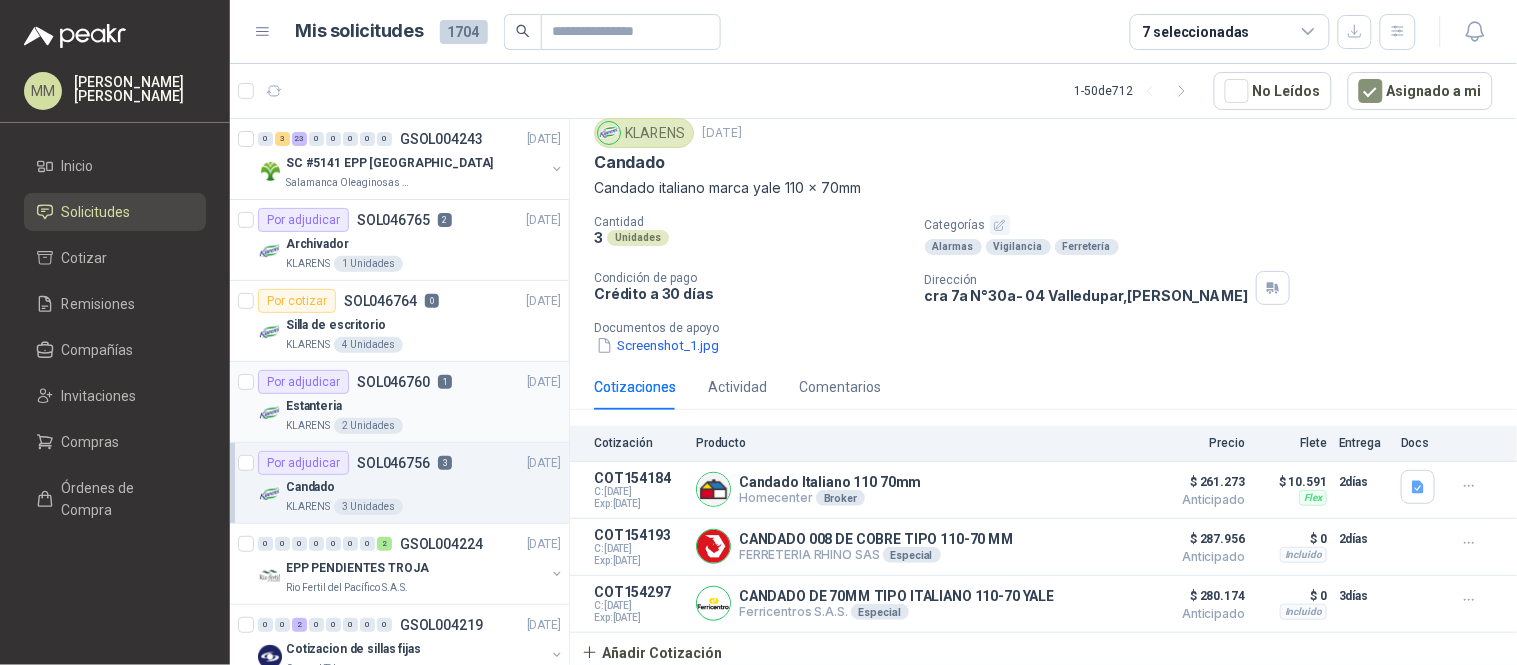 click on "KLARENS 2   Unidades" at bounding box center (423, 426) 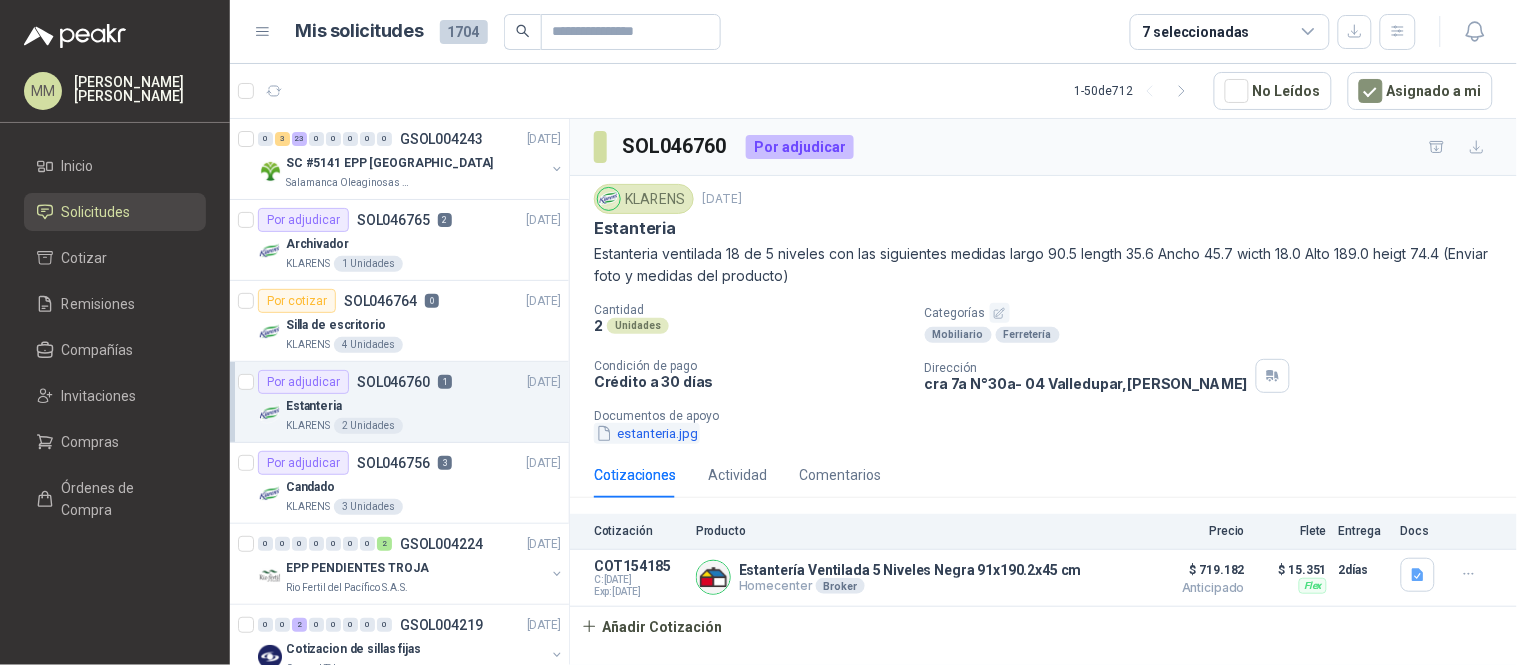 click on "estanteria.jpg" at bounding box center [647, 433] 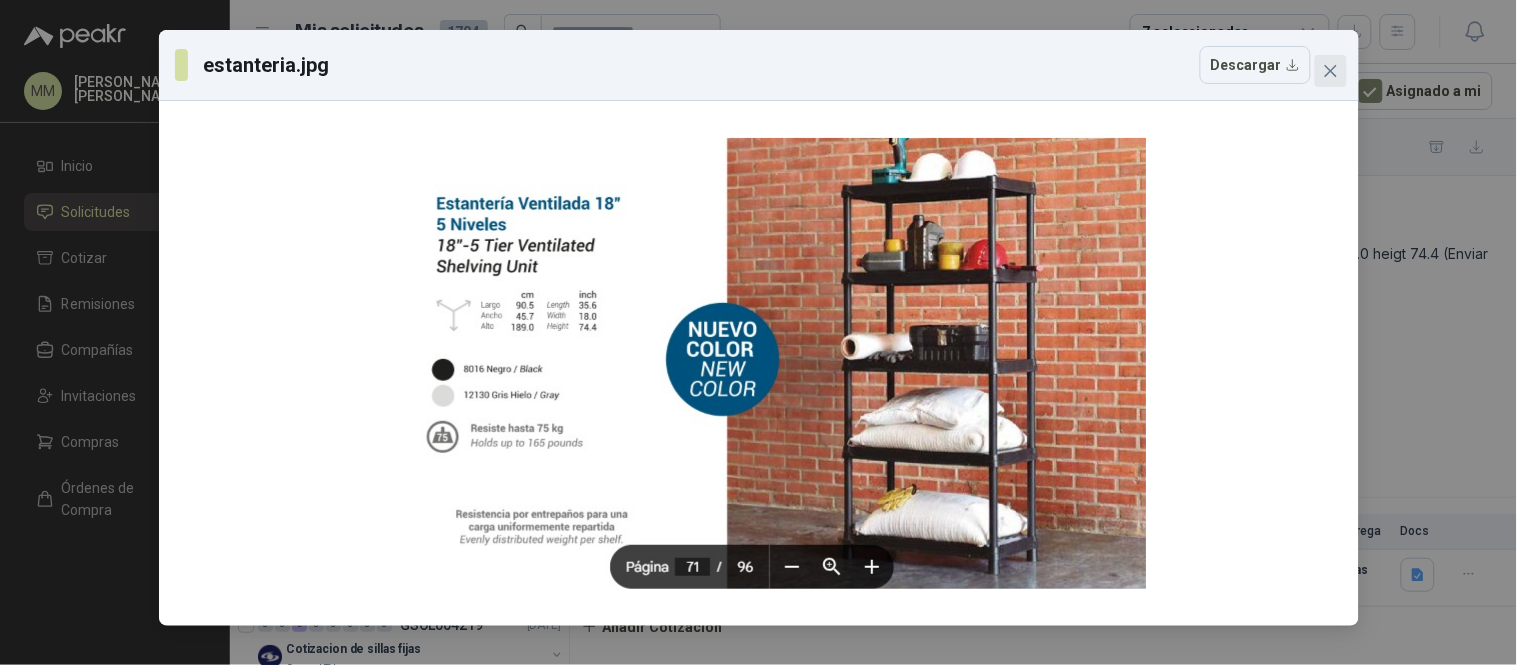 click 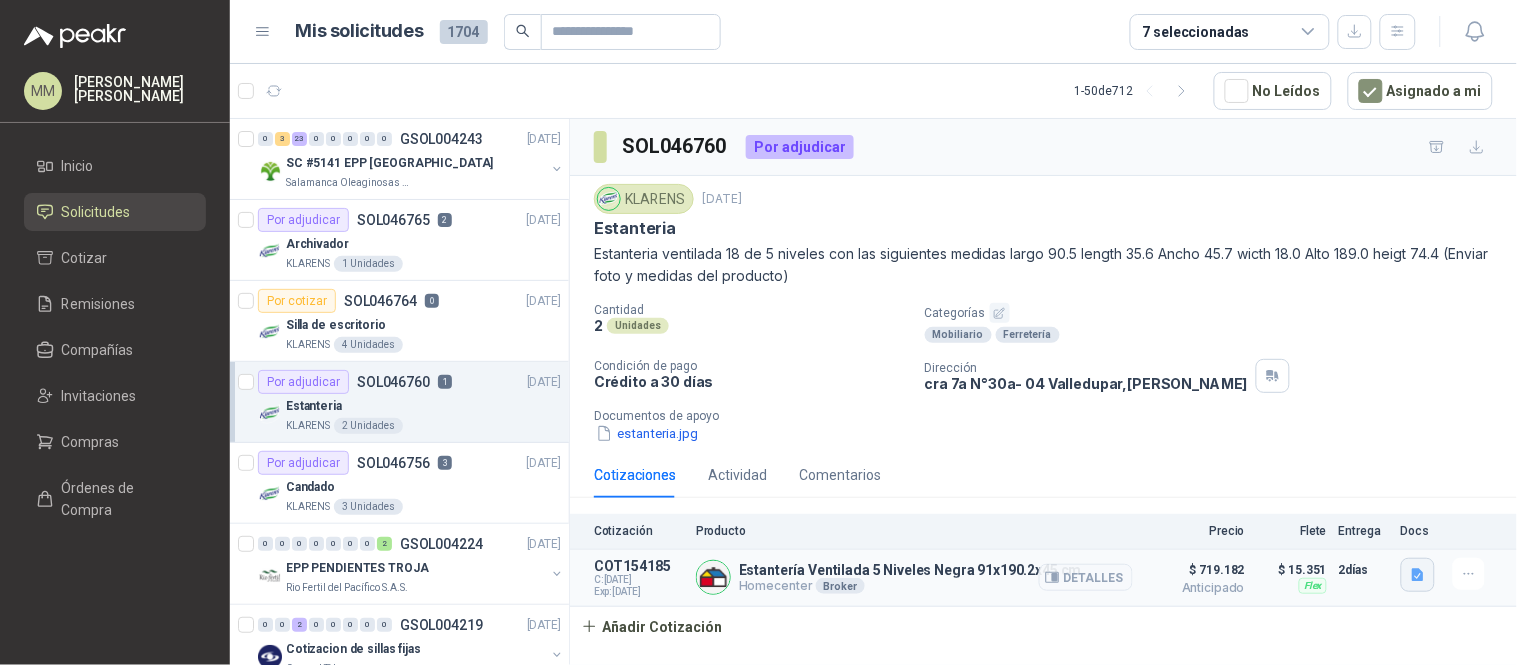 click 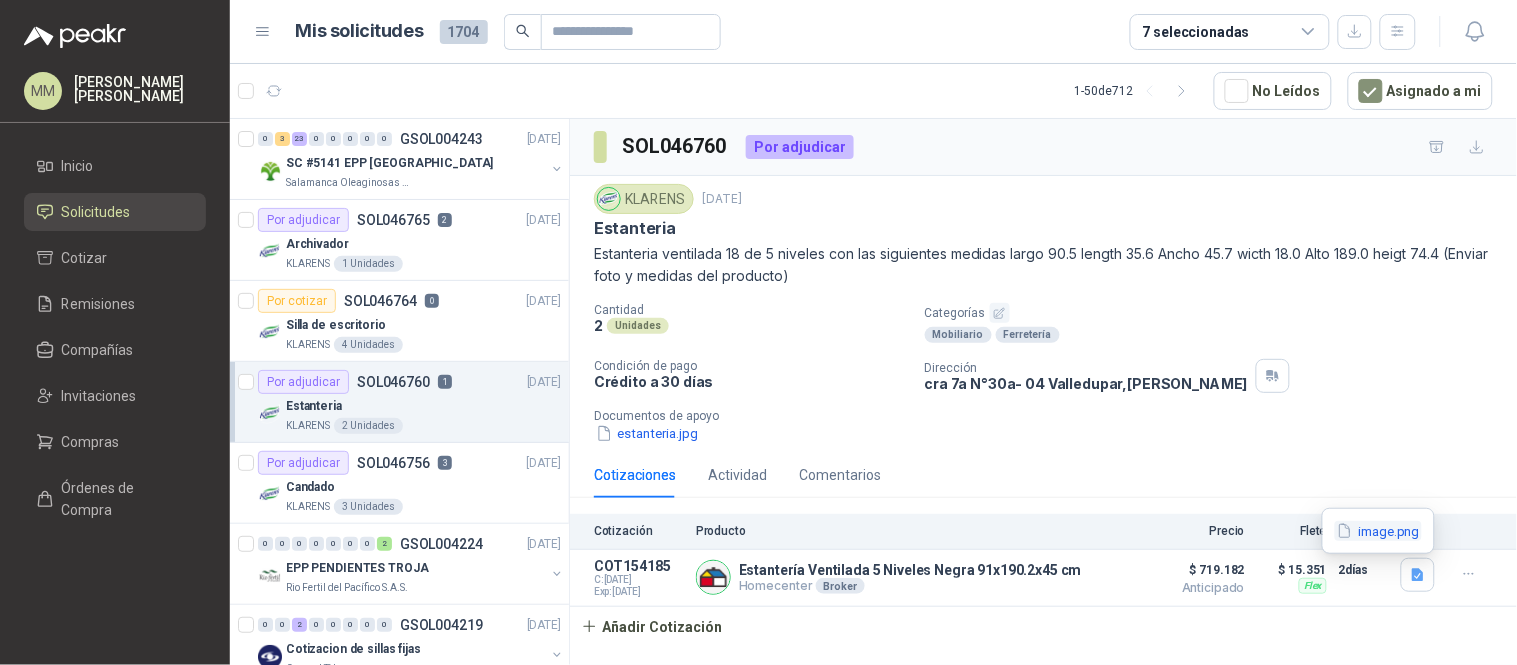 click on "image.png" at bounding box center (1378, 531) 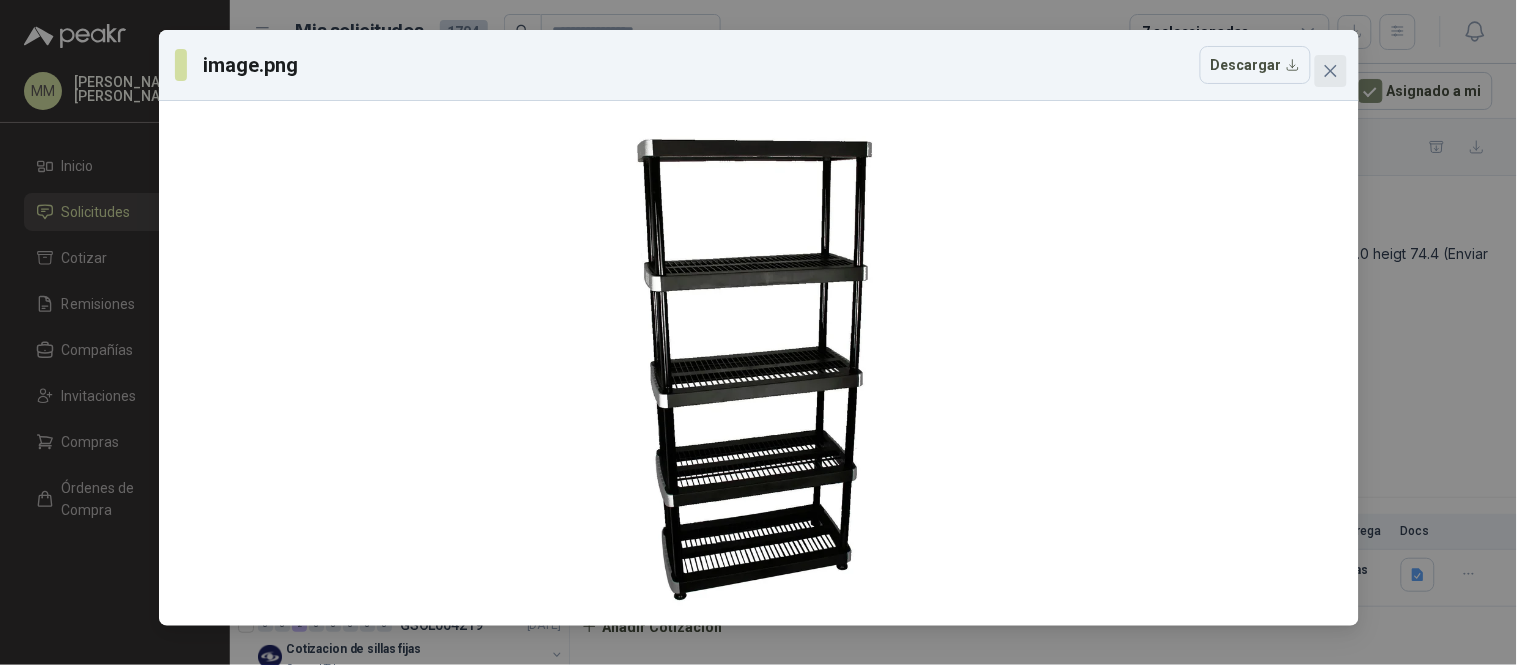 click 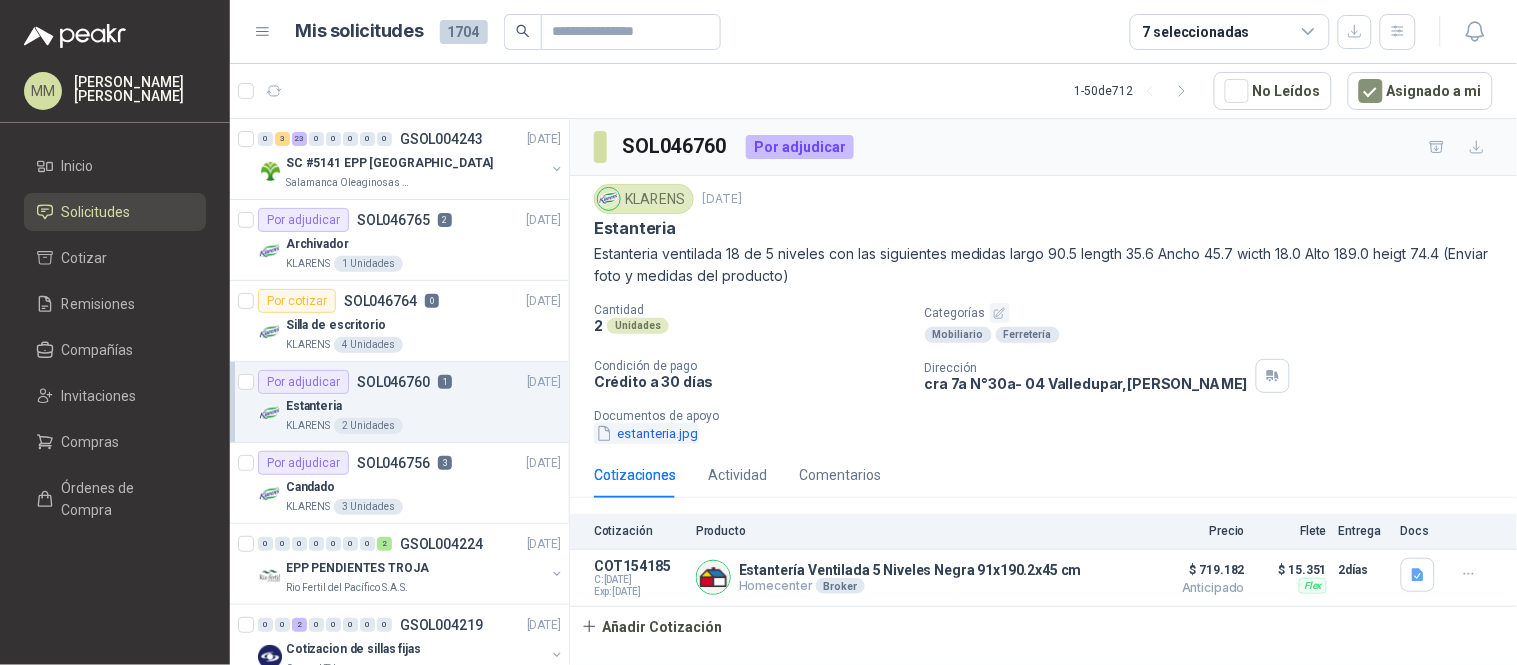 click on "estanteria.jpg" at bounding box center (647, 433) 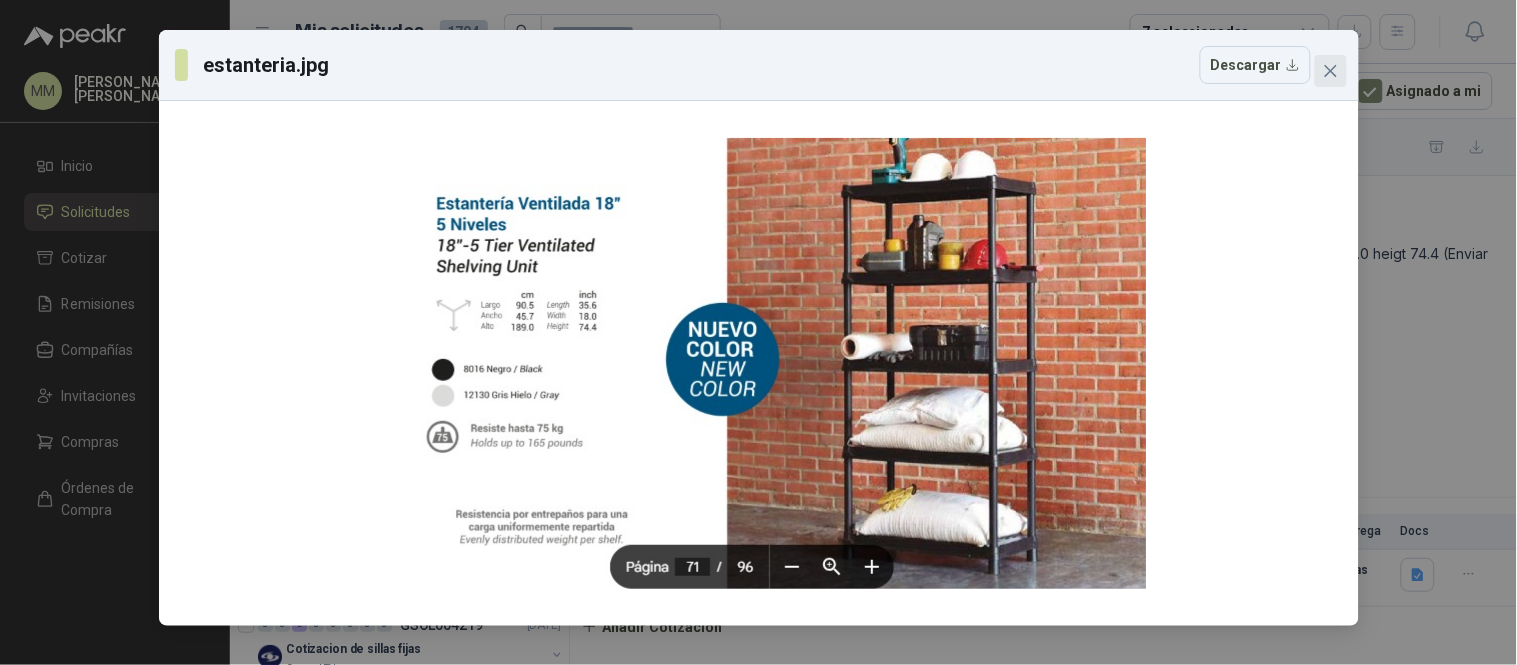 click at bounding box center [1331, 71] 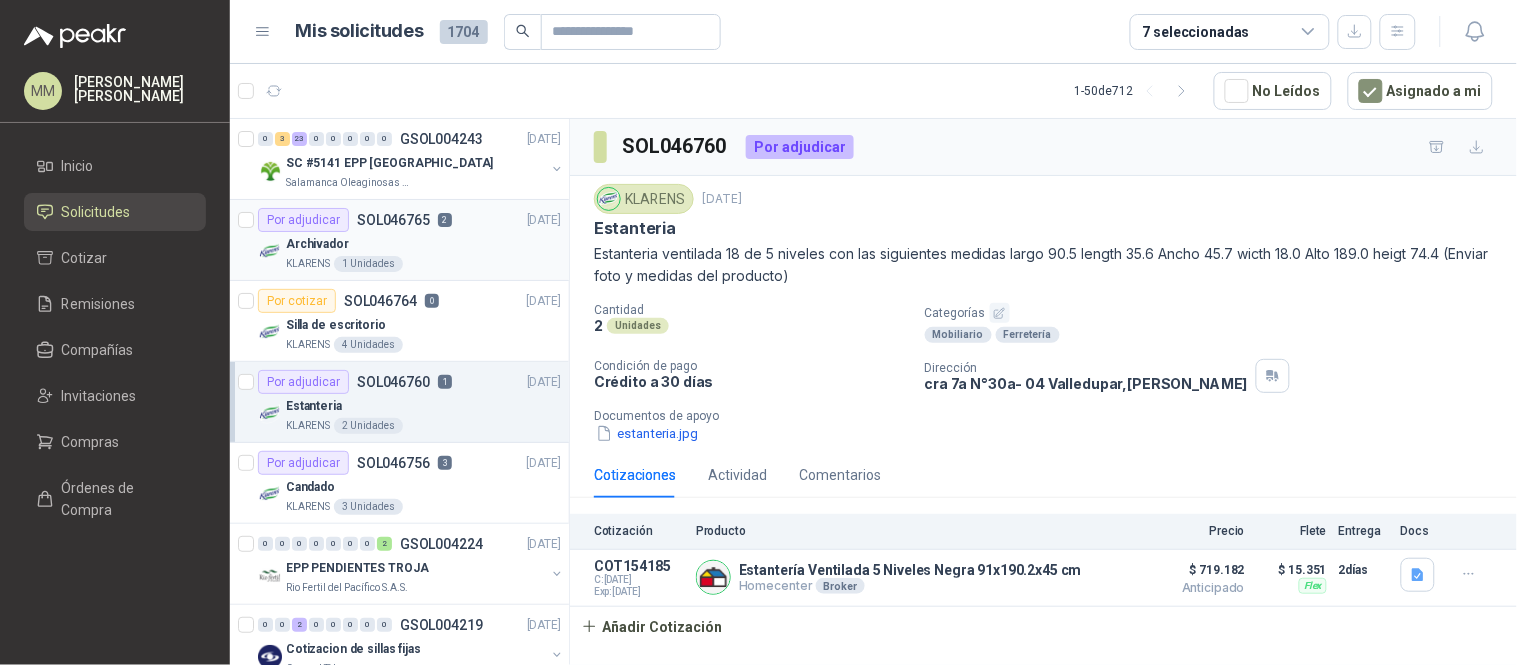 click on "KLARENS 1   Unidades" at bounding box center [423, 264] 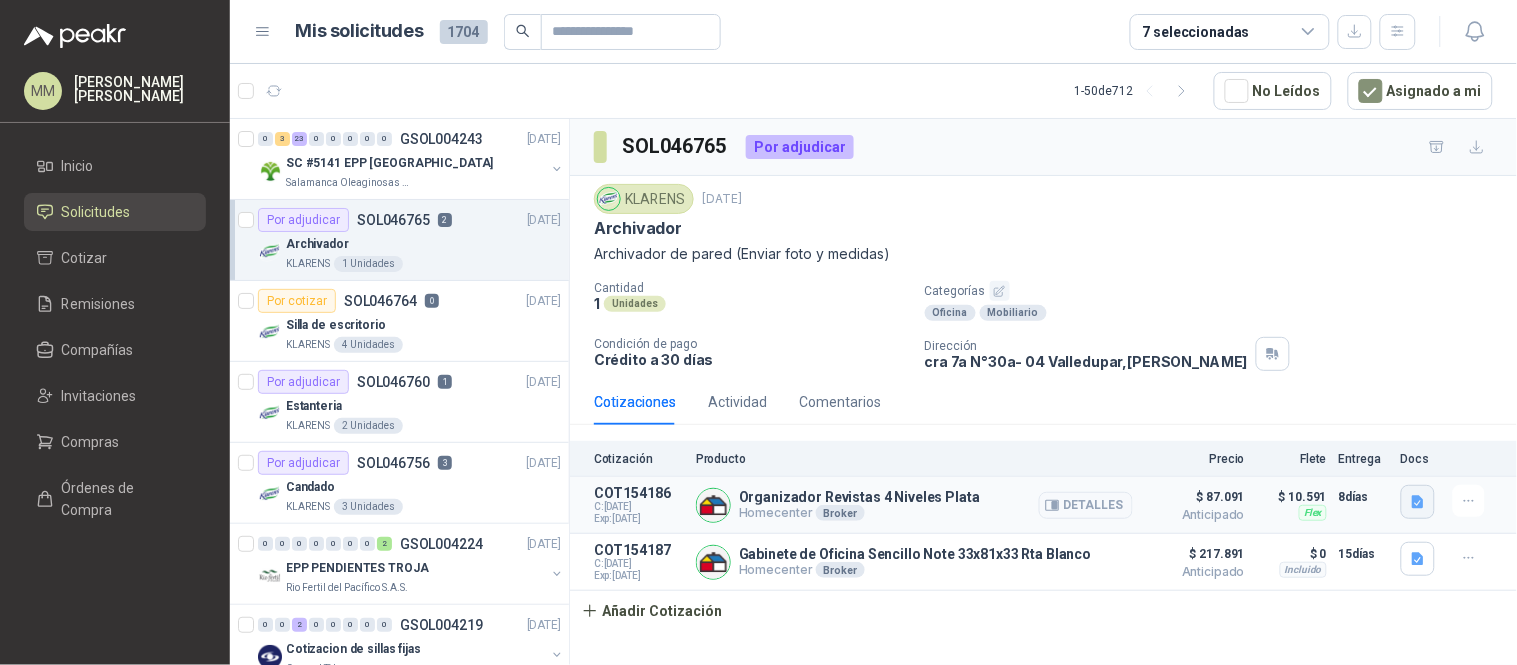 click 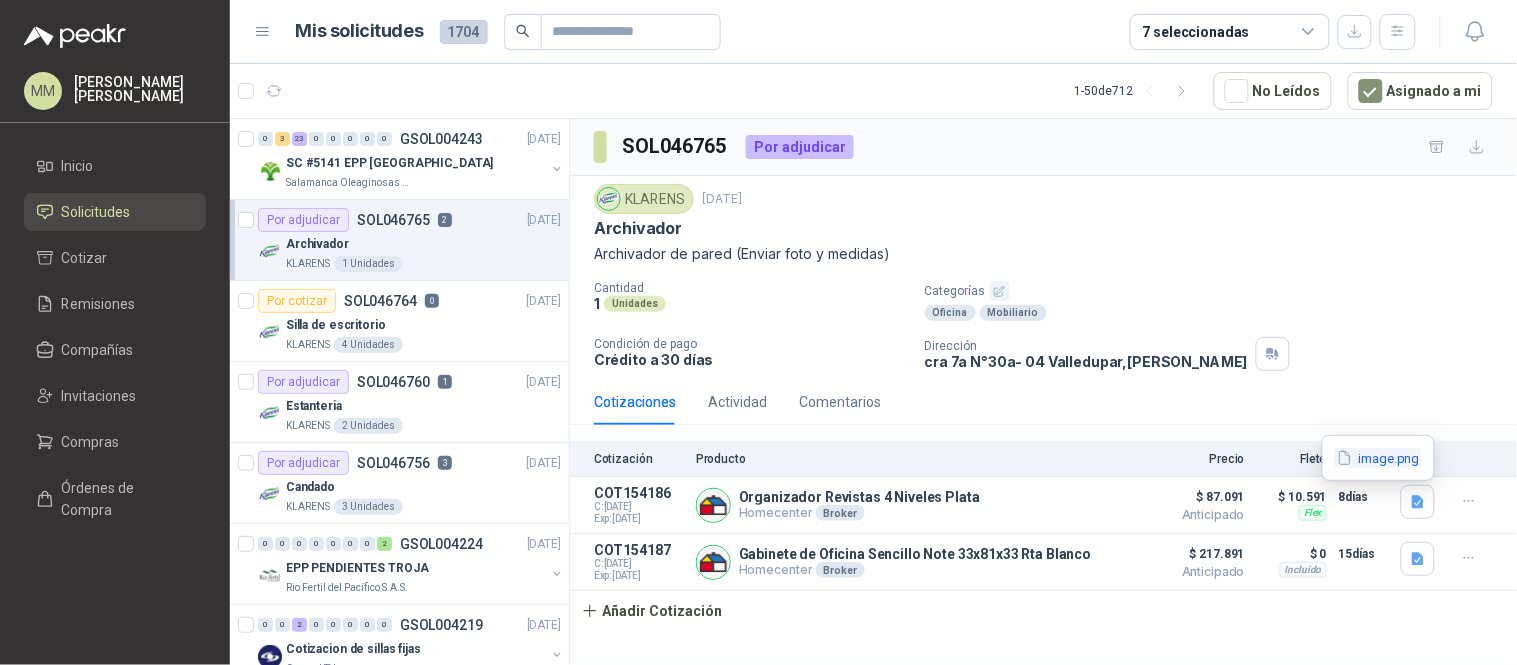 click on "image.png" at bounding box center (1378, 458) 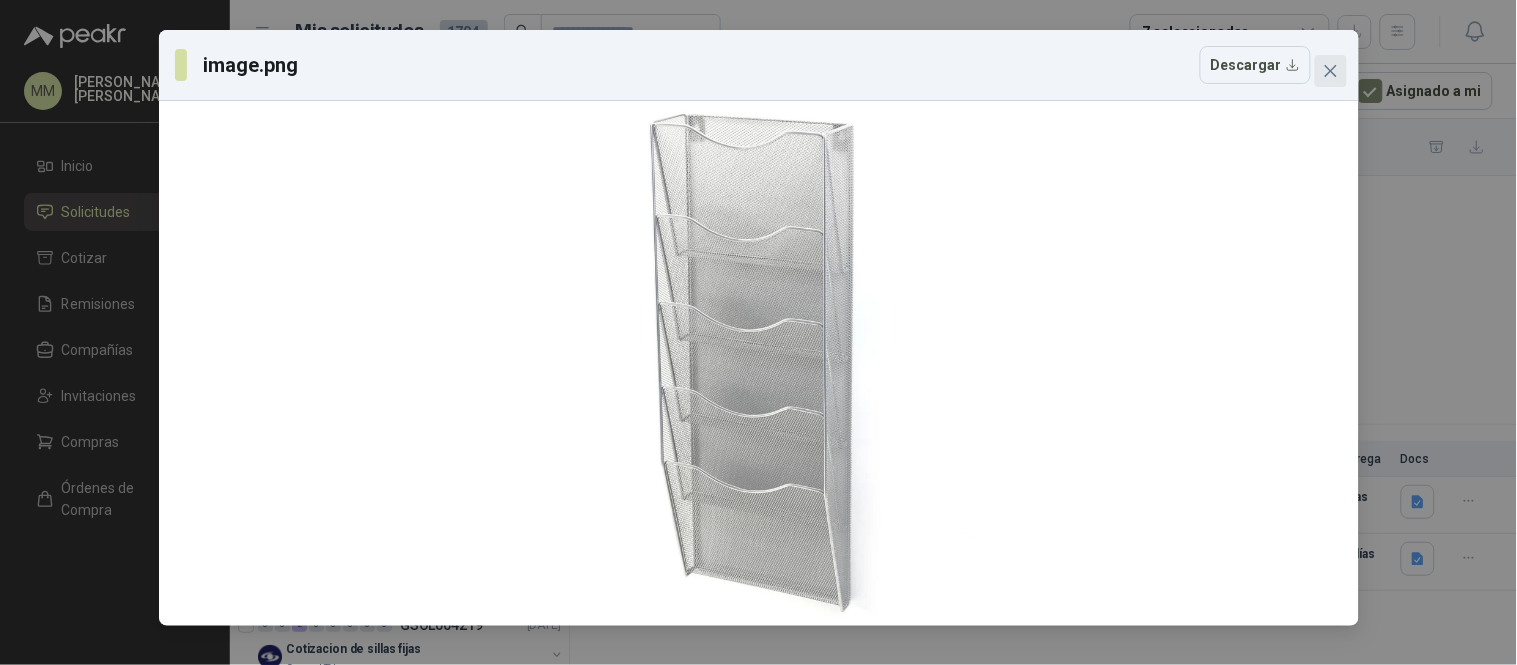 click 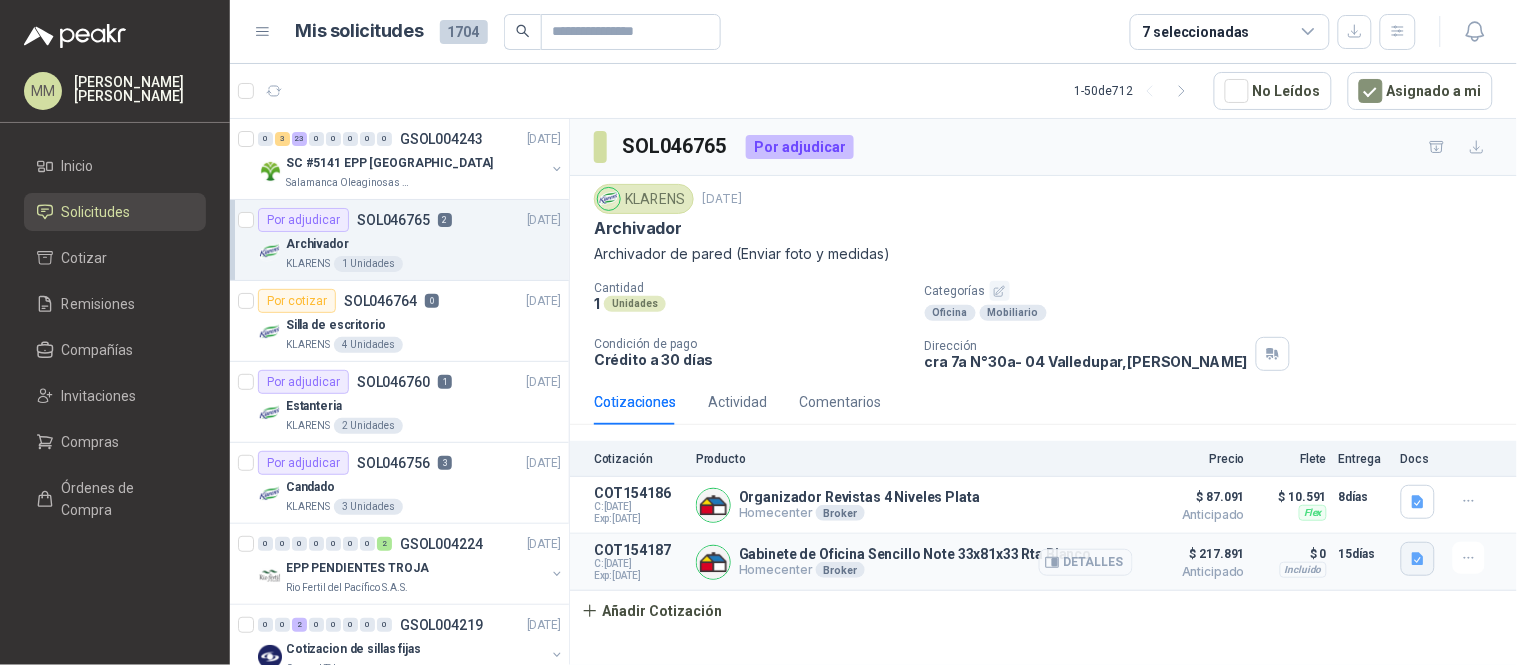 click at bounding box center (1418, 559) 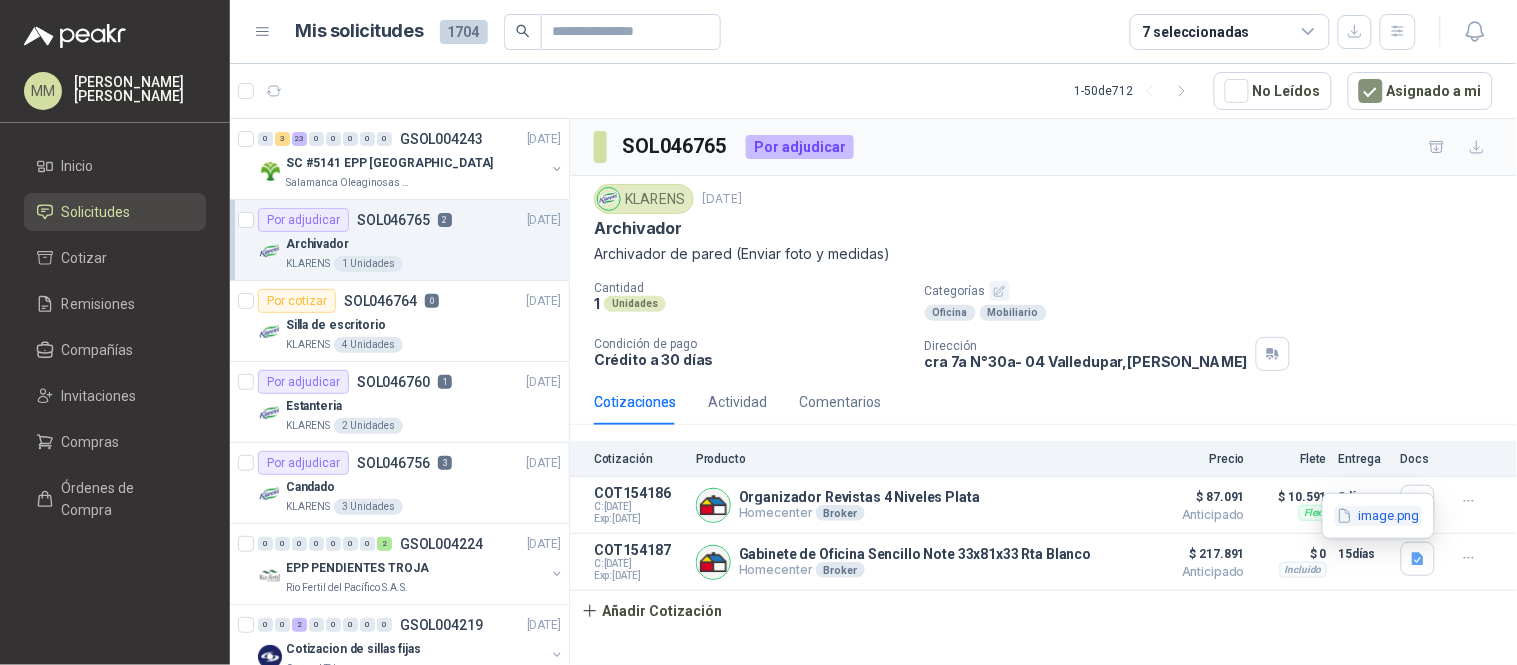 click on "image.png" at bounding box center (1378, 516) 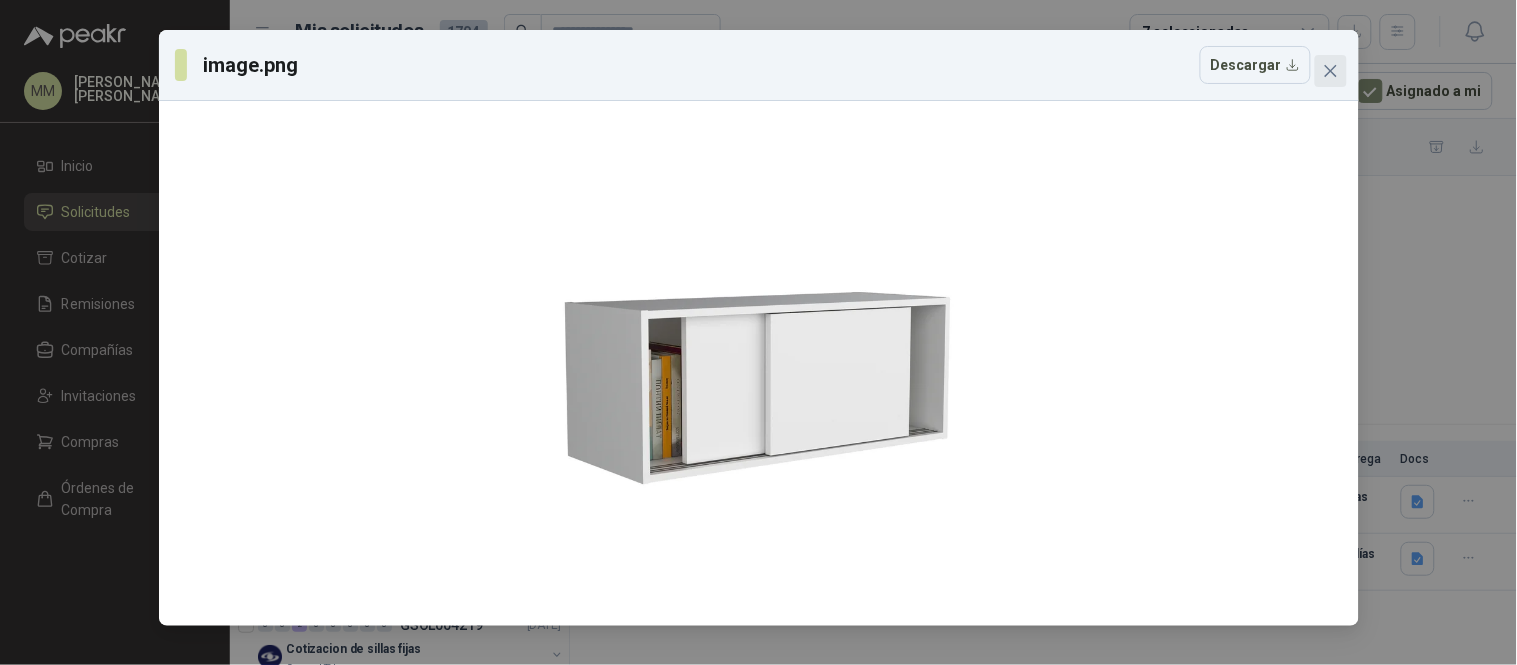click 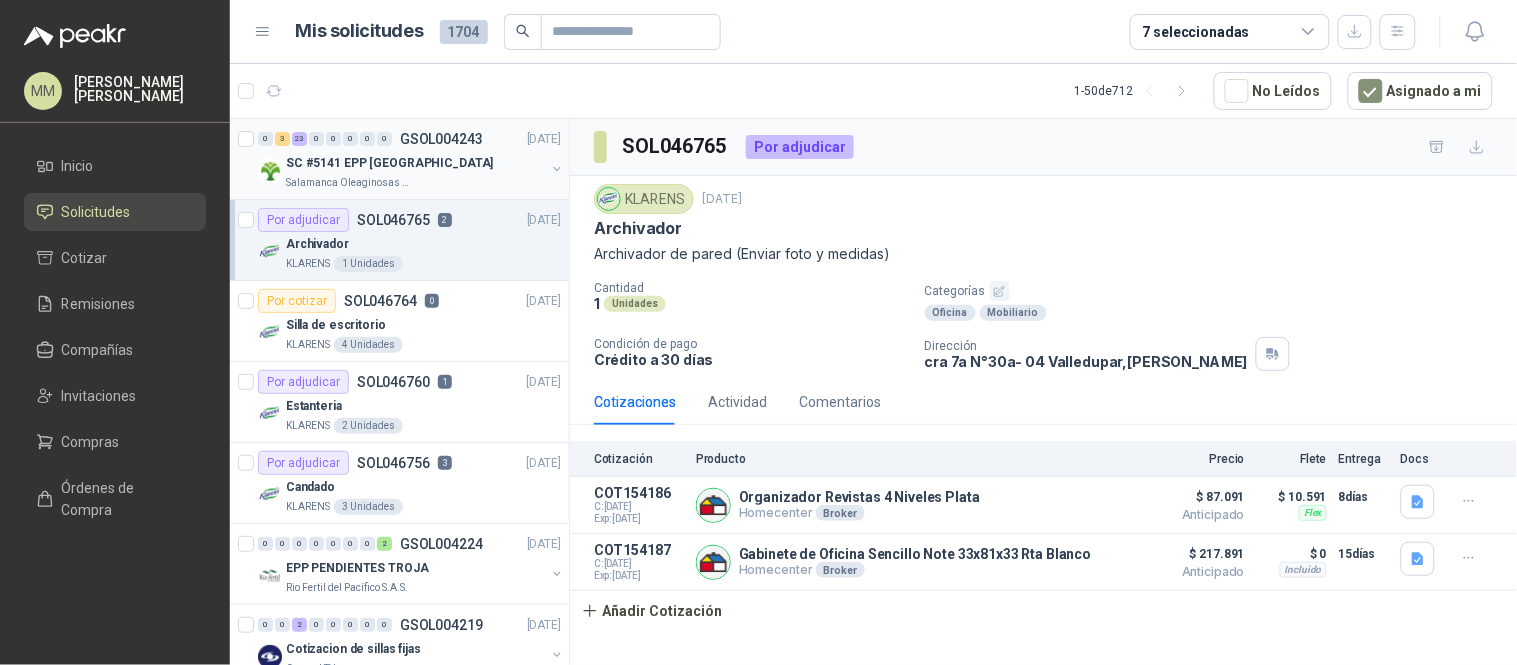 click at bounding box center [557, 169] 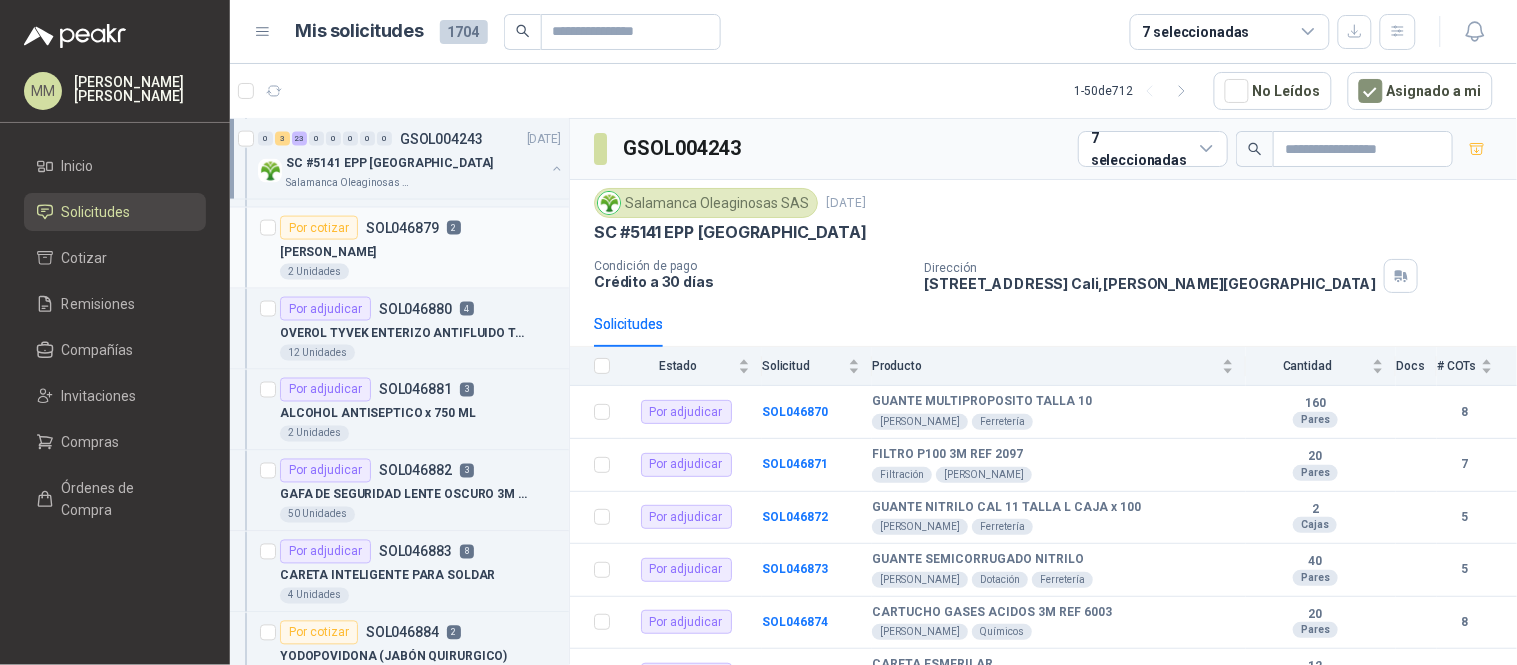 scroll, scrollTop: 666, scrollLeft: 0, axis: vertical 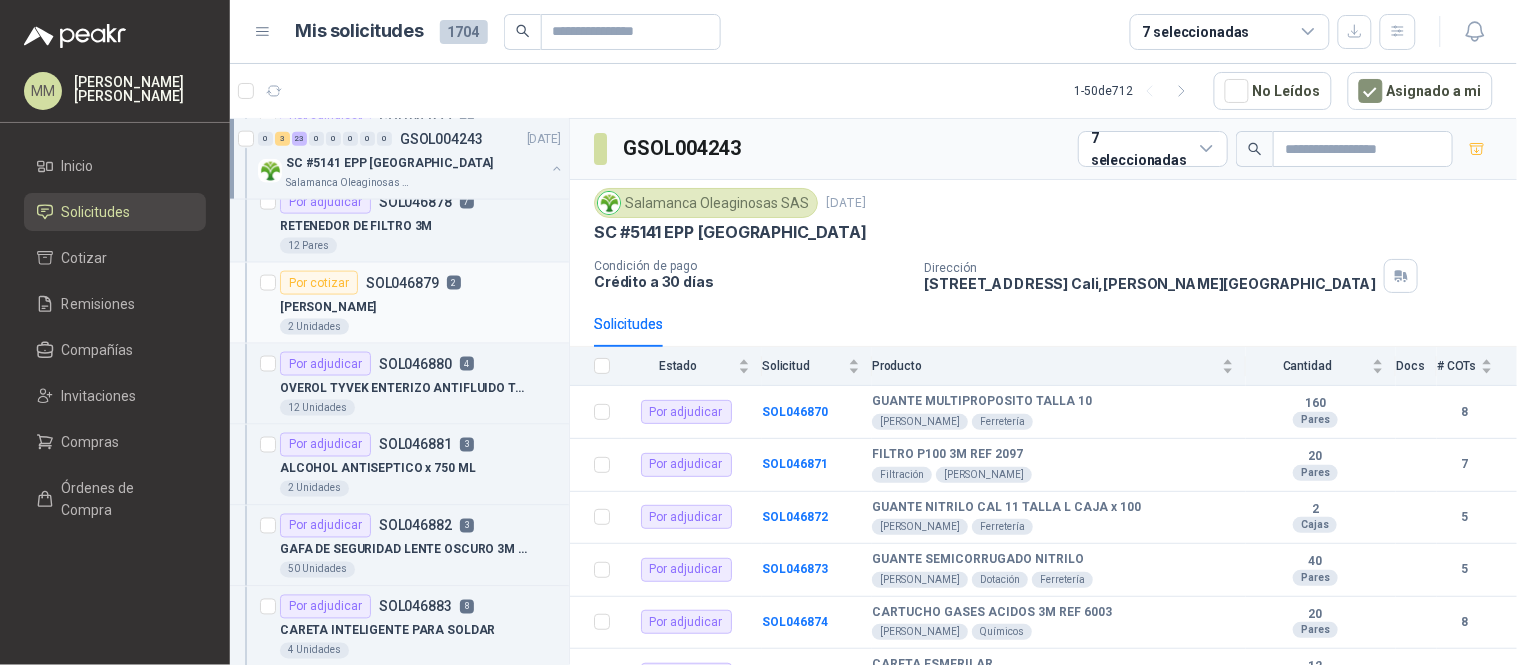 click on "[PERSON_NAME]" at bounding box center (420, 307) 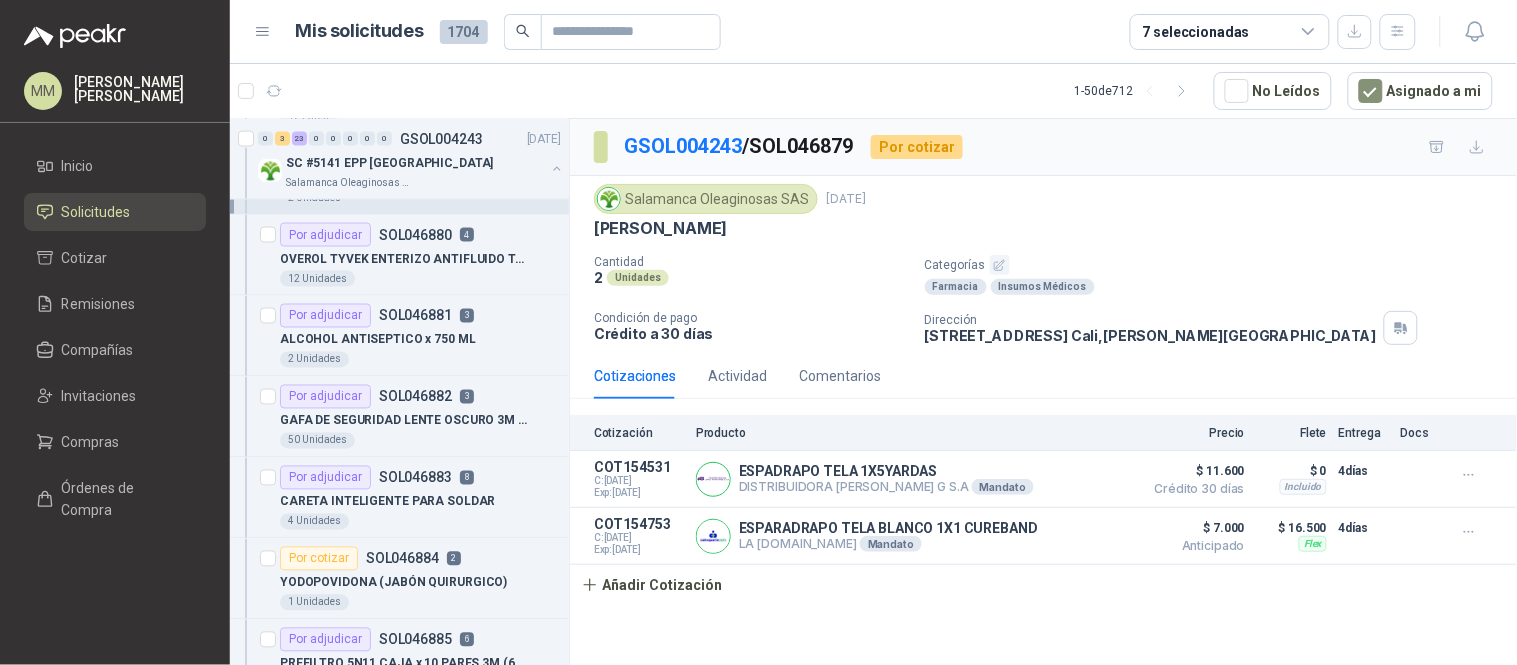 scroll, scrollTop: 888, scrollLeft: 0, axis: vertical 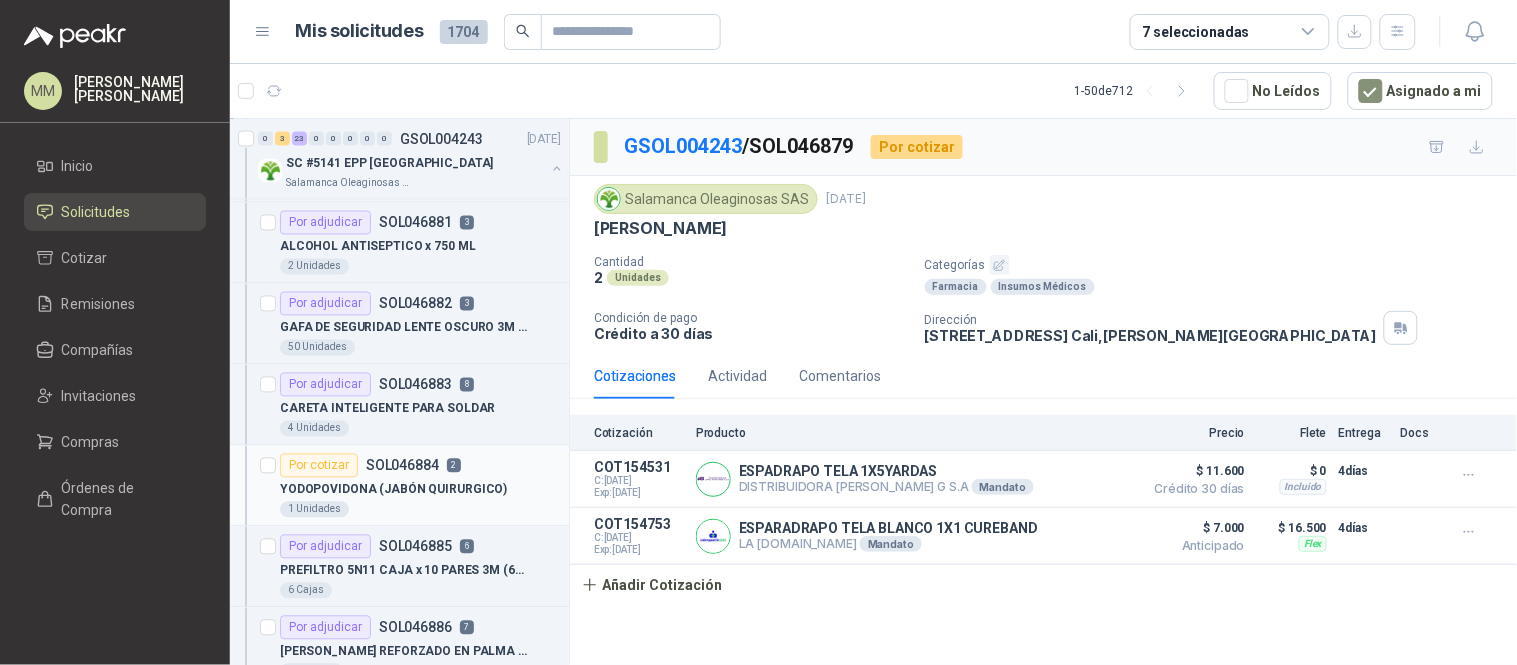 click on "Por cotizar SOL046884 2" at bounding box center [370, 466] 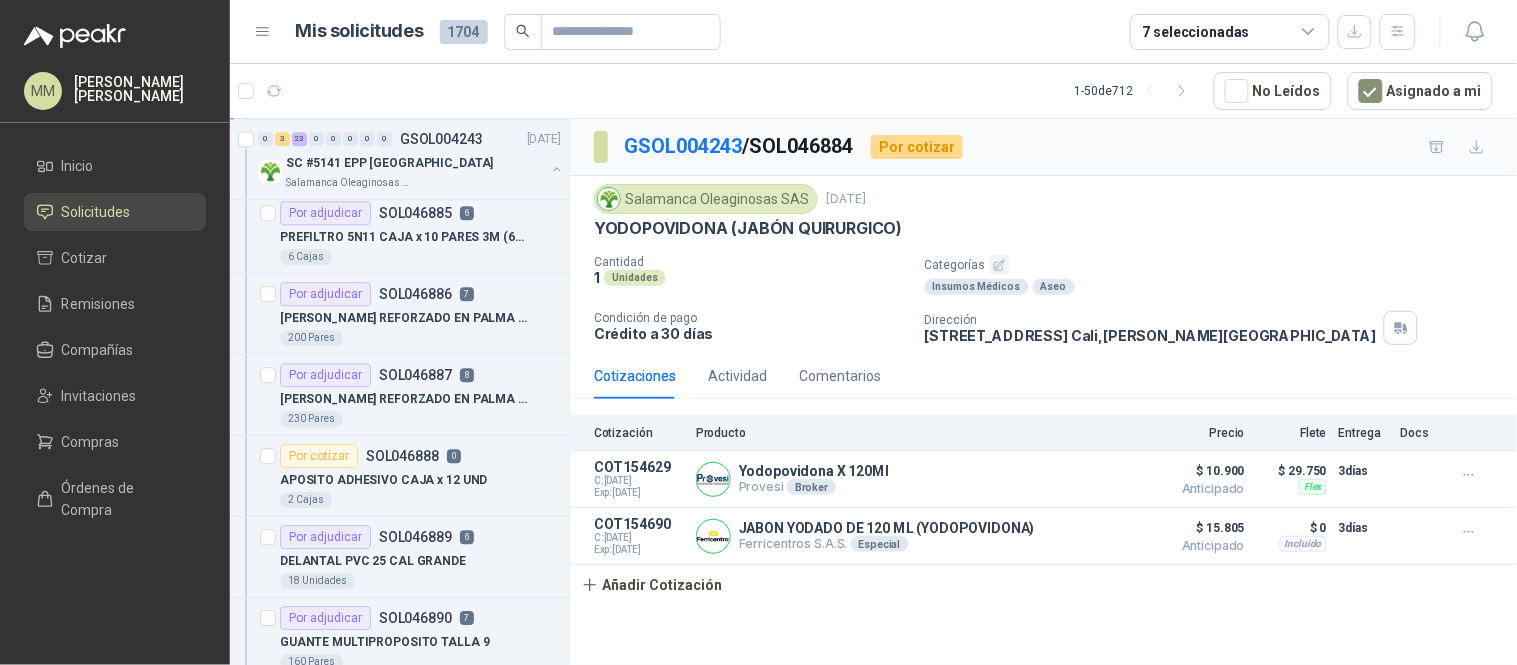 scroll, scrollTop: 1333, scrollLeft: 0, axis: vertical 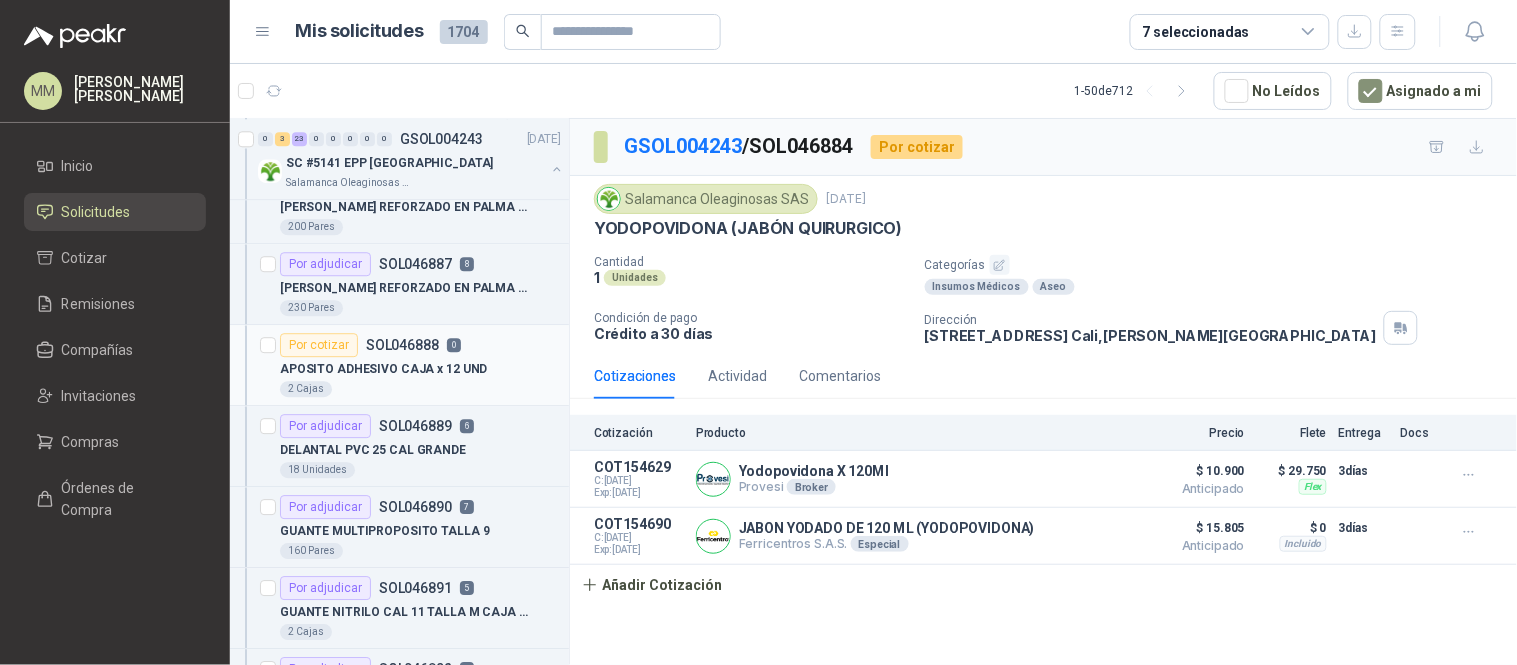 click on "APOSITO ADHESIVO CAJA x 12 UND" at bounding box center (383, 369) 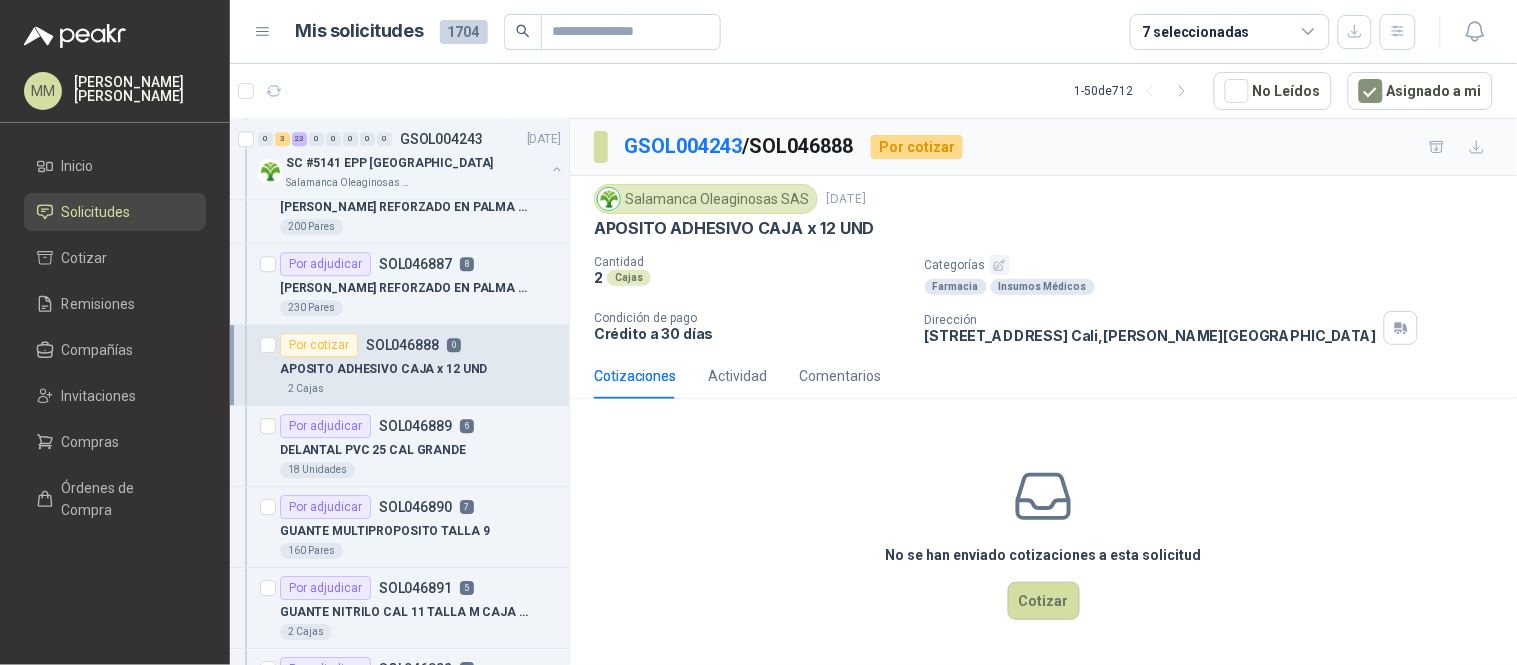 click on "APOSITO ADHESIVO CAJA x 12 UND" at bounding box center [734, 228] 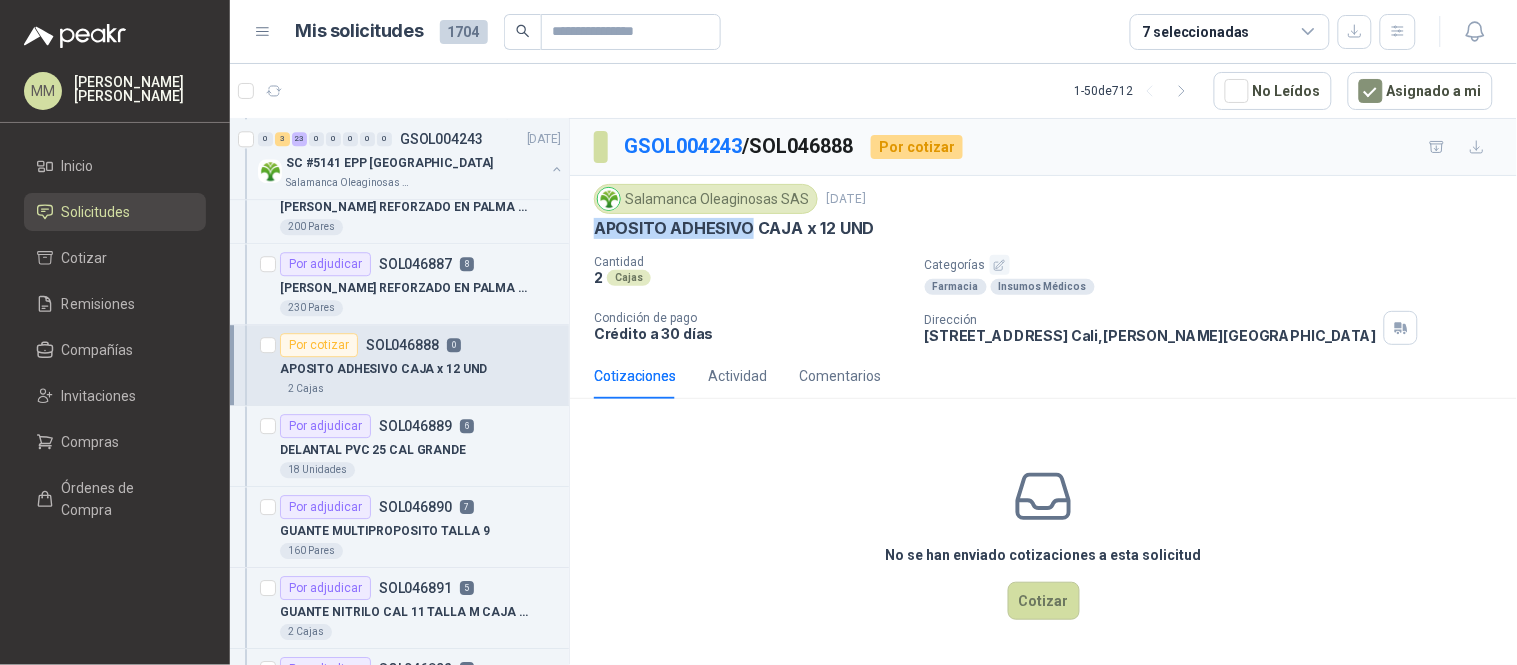 drag, startPoint x: 671, startPoint y: 233, endPoint x: 684, endPoint y: 233, distance: 13 